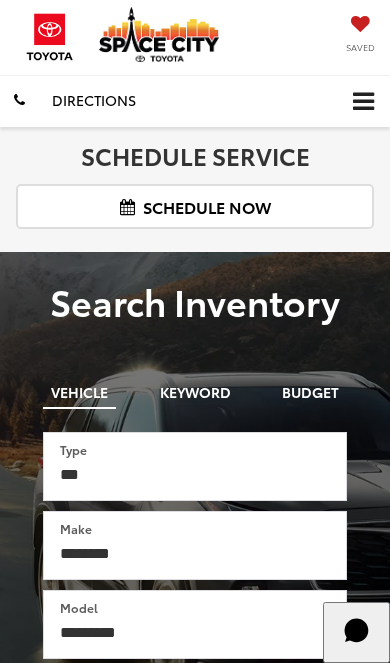 scroll, scrollTop: 0, scrollLeft: 0, axis: both 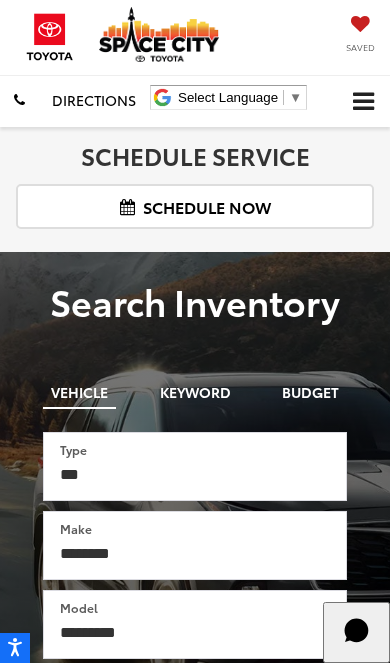 click at bounding box center (363, 102) 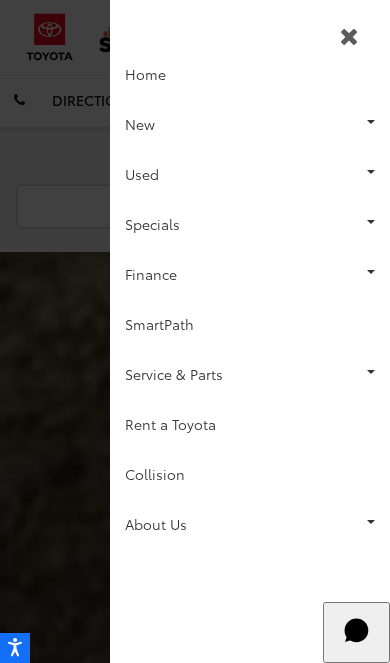 click on "Used" at bounding box center [250, 174] 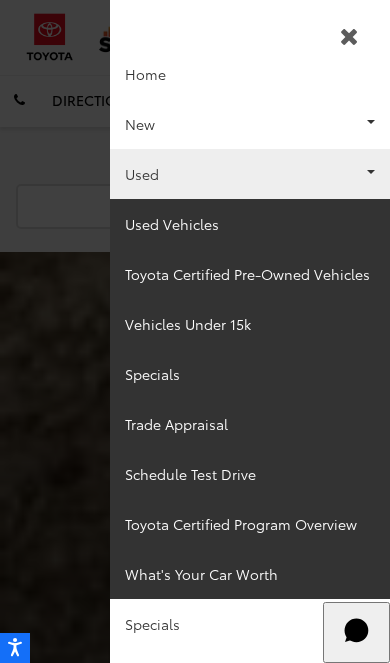 click on "Used Vehicles" at bounding box center (250, 224) 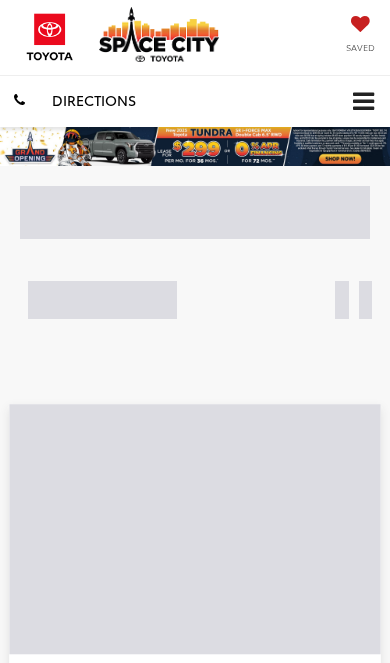 scroll, scrollTop: 0, scrollLeft: 0, axis: both 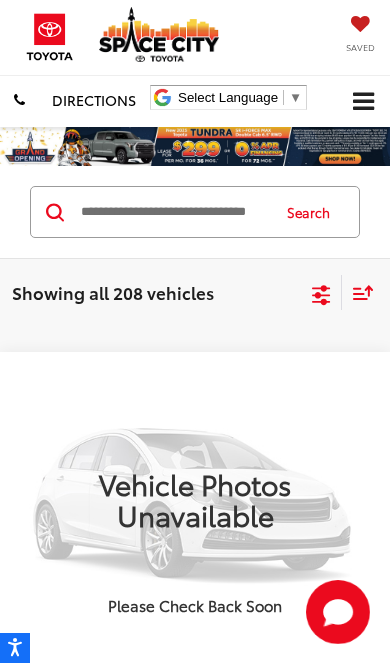click at bounding box center (173, 212) 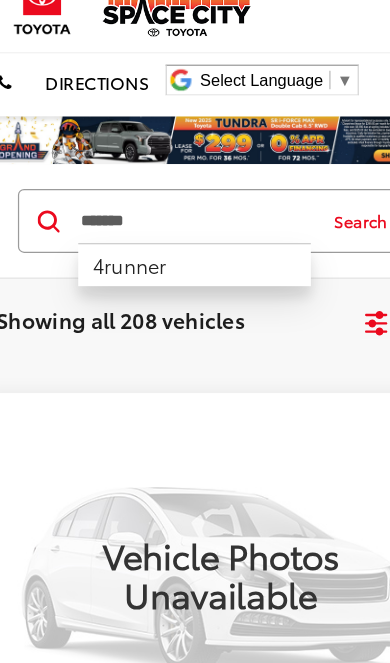 type on "*******" 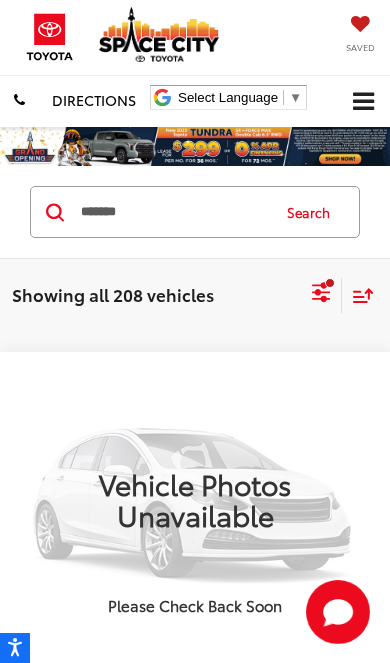 click on "Search" at bounding box center (313, 212) 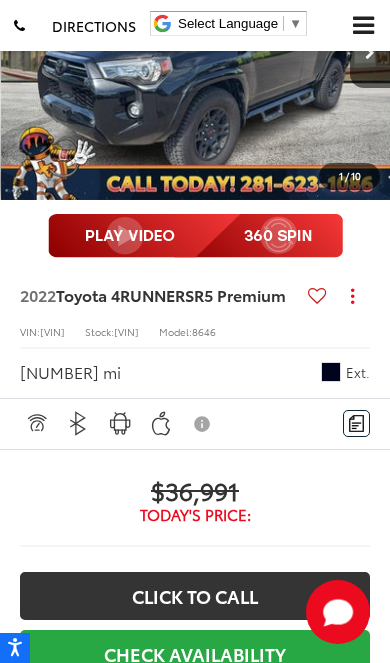 scroll, scrollTop: 3622, scrollLeft: 0, axis: vertical 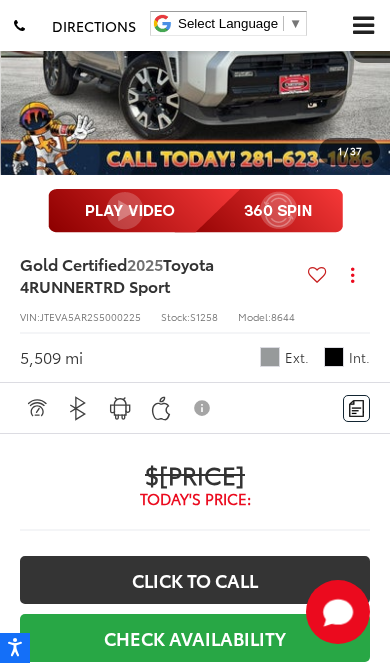 click at bounding box center [258, -260] 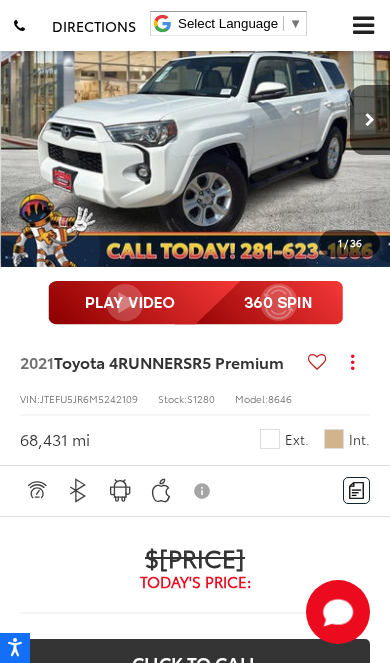scroll, scrollTop: 1317, scrollLeft: 0, axis: vertical 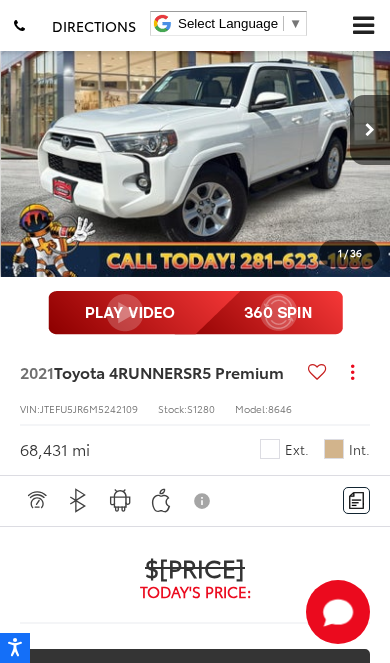 click at bounding box center (370, 130) 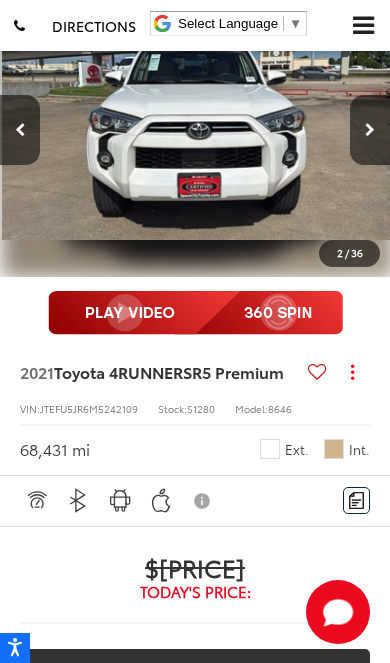 click at bounding box center (370, 130) 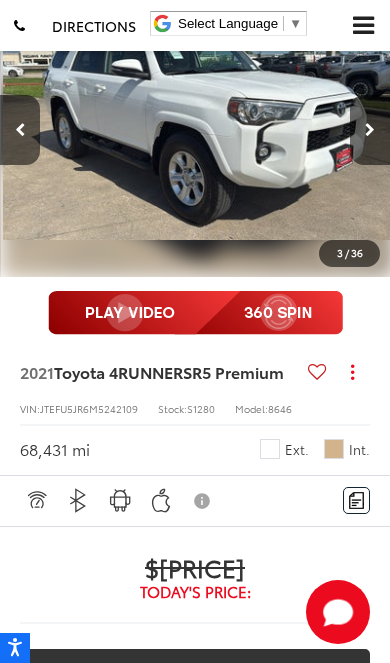 click at bounding box center [370, 130] 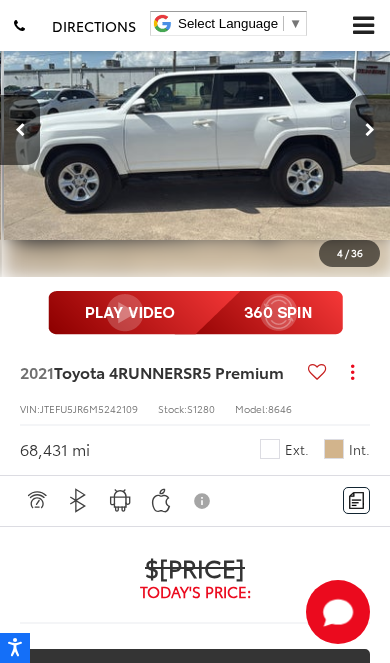 click at bounding box center (370, 130) 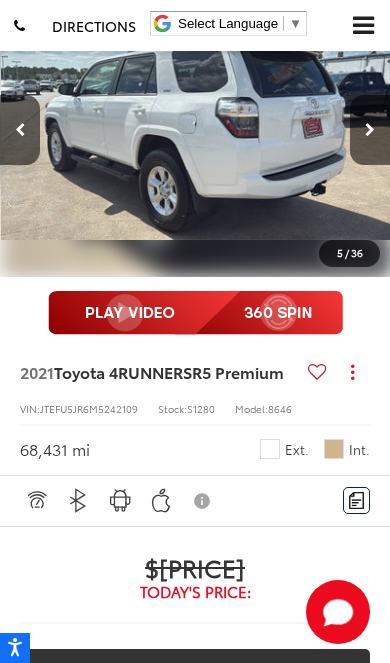 click at bounding box center (370, 130) 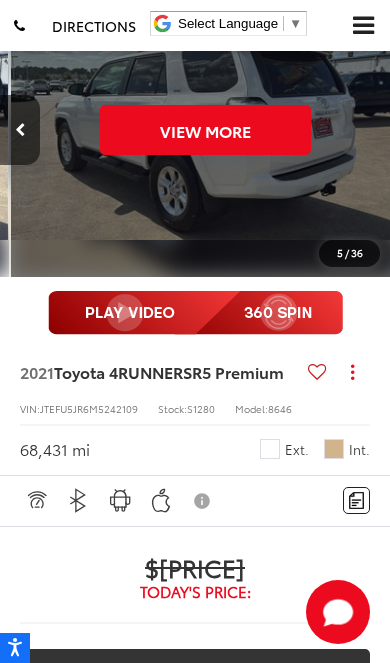 scroll, scrollTop: 0, scrollLeft: 1959, axis: horizontal 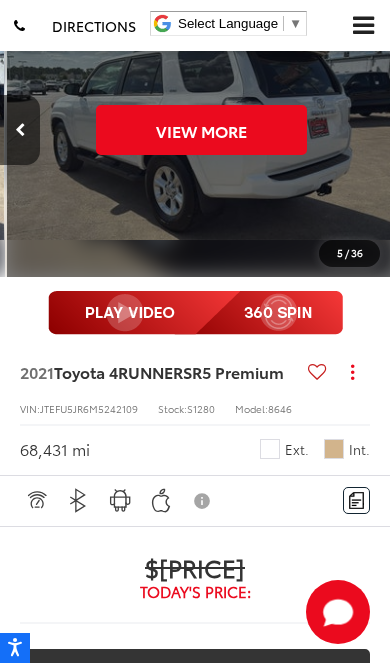 click on "View More" at bounding box center (202, 130) 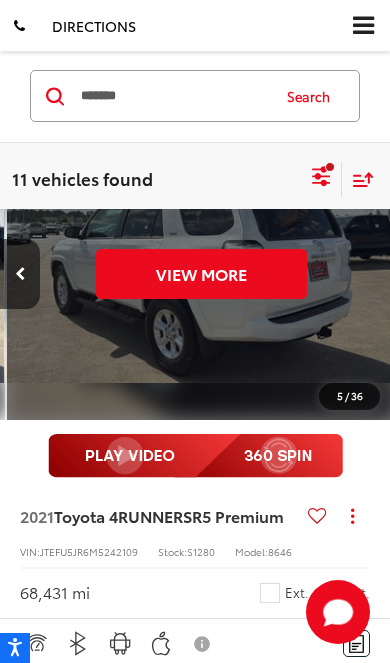 scroll, scrollTop: 1317, scrollLeft: 0, axis: vertical 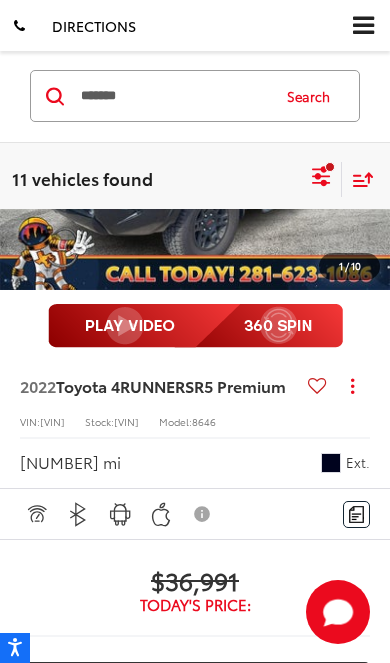 click at bounding box center (370, 144) 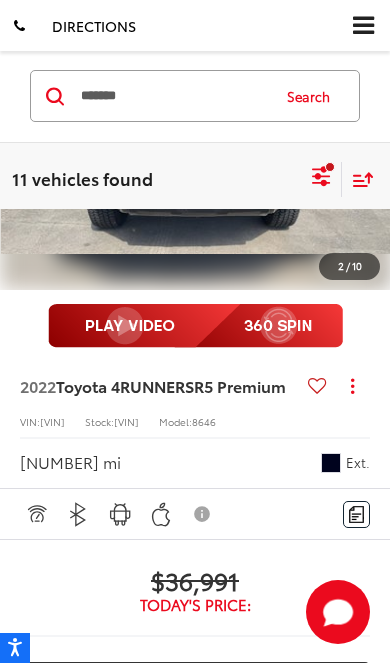 click at bounding box center [370, 144] 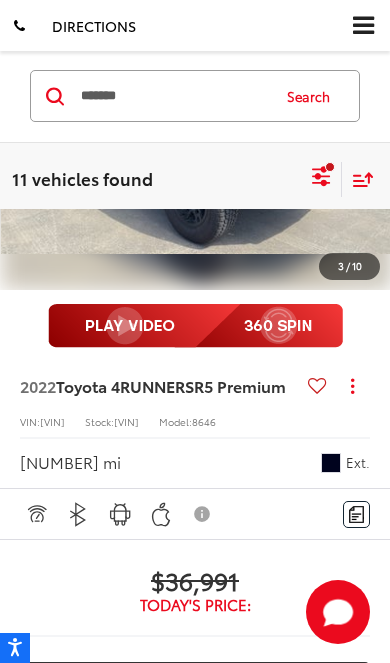 click at bounding box center [370, 144] 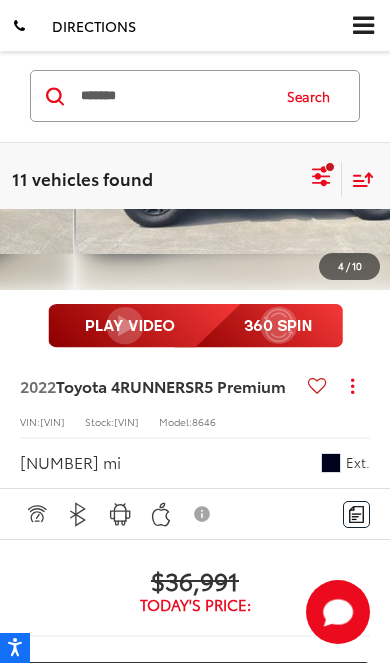 scroll, scrollTop: 0, scrollLeft: 1165, axis: horizontal 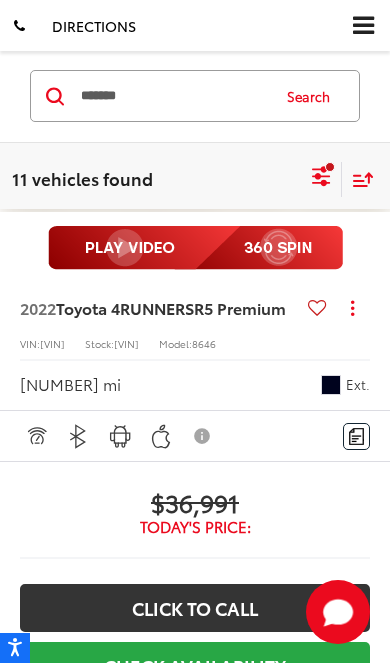 click at bounding box center [370, 66] 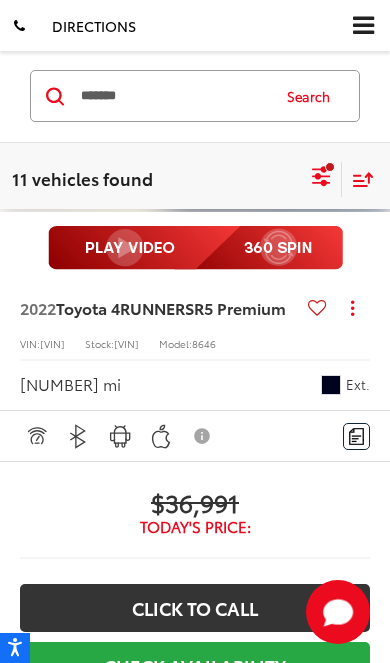 click at bounding box center [370, 66] 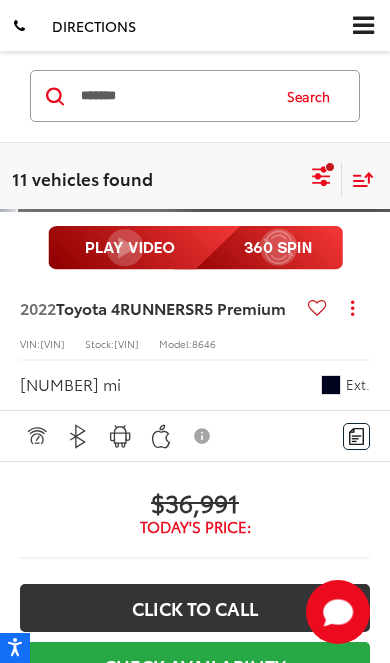 scroll, scrollTop: 0, scrollLeft: 1962, axis: horizontal 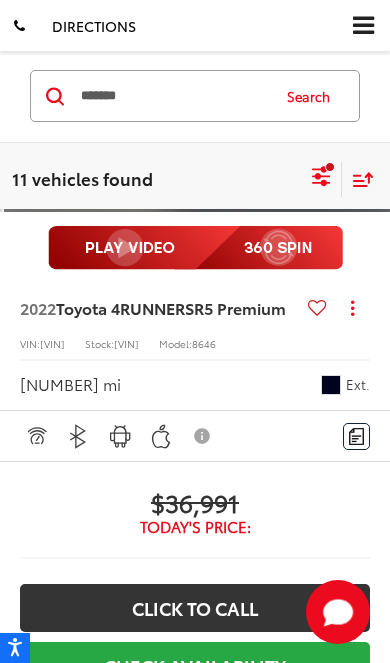 click on "View More" at bounding box center [199, 66] 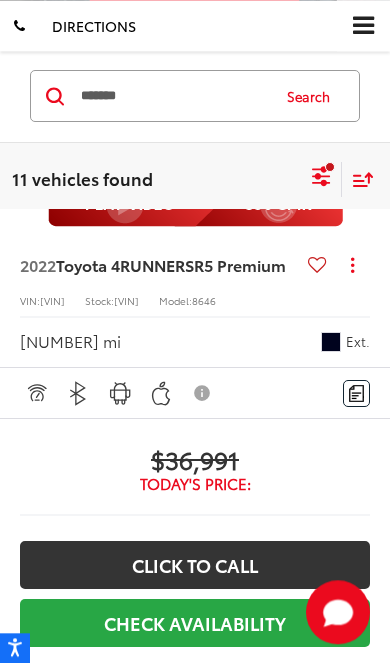 scroll, scrollTop: 3883, scrollLeft: 0, axis: vertical 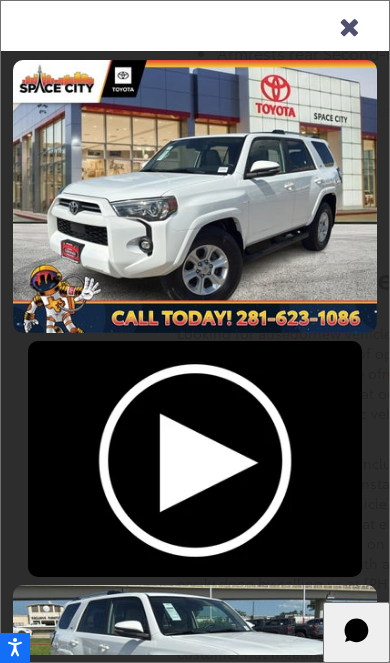 click at bounding box center [349, 25] 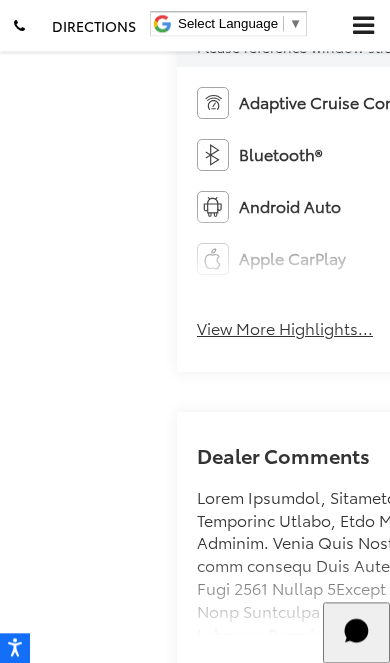 scroll, scrollTop: 924, scrollLeft: 0, axis: vertical 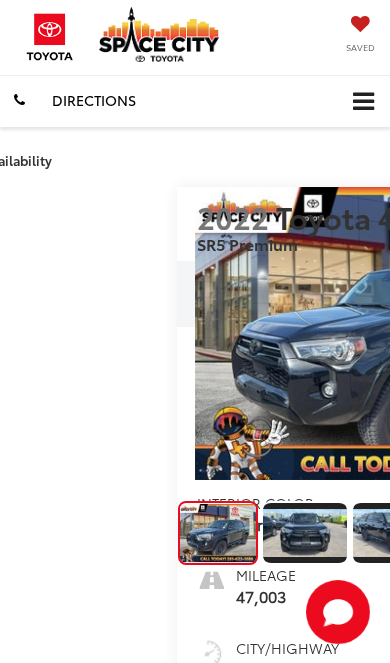 click at bounding box center [583, 334] 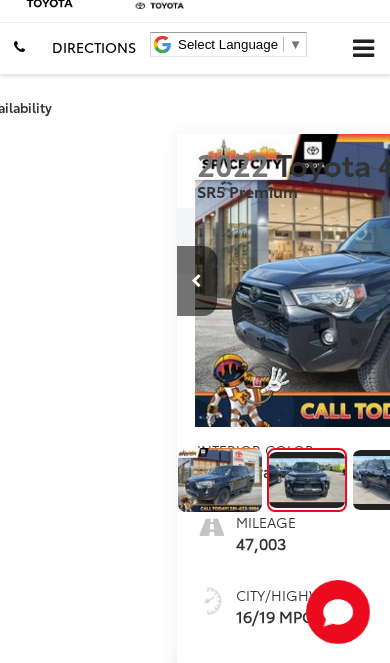 scroll, scrollTop: 53, scrollLeft: 0, axis: vertical 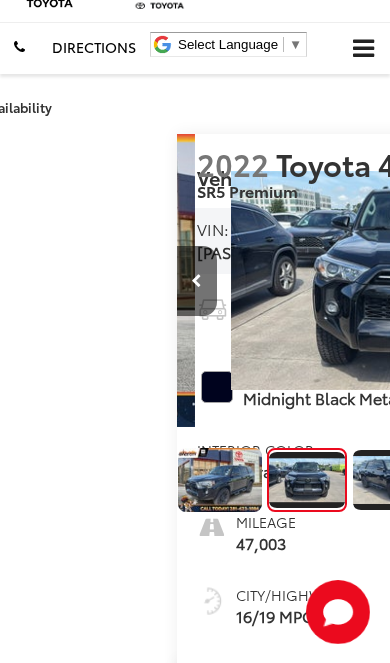 click at bounding box center (583, 281) 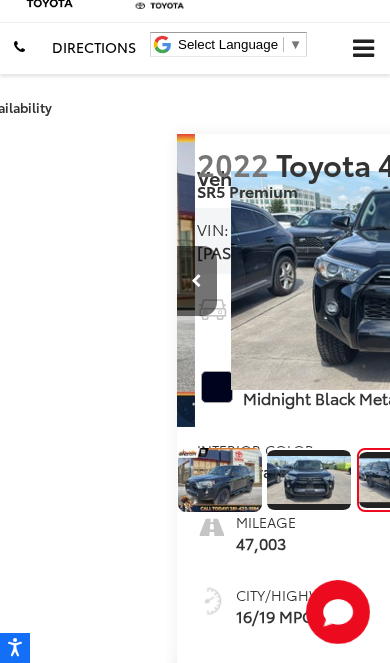scroll, scrollTop: 0, scrollLeft: 604, axis: horizontal 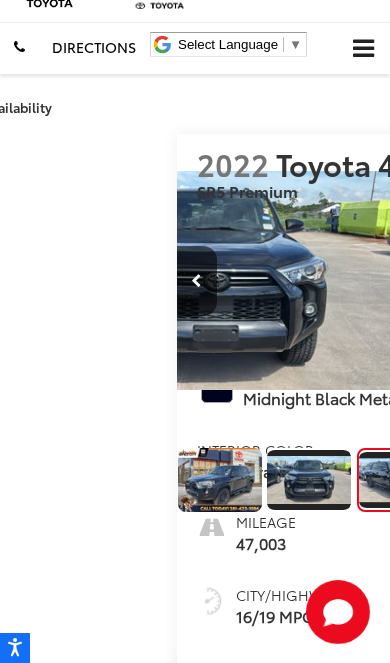 click at bounding box center (583, 281) 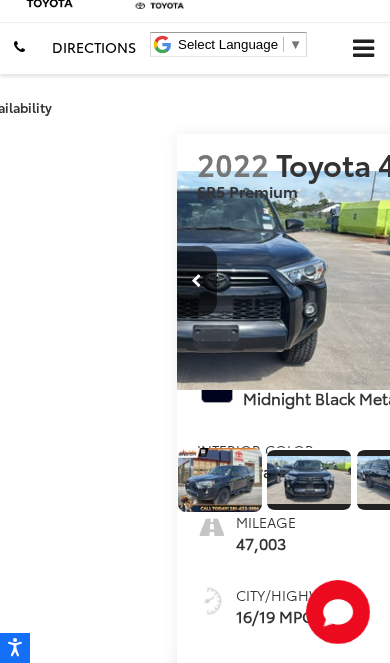 scroll, scrollTop: 0, scrollLeft: 6, axis: horizontal 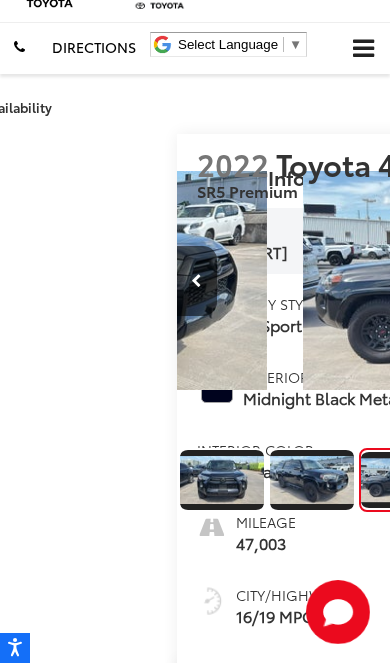 click at bounding box center [583, 281] 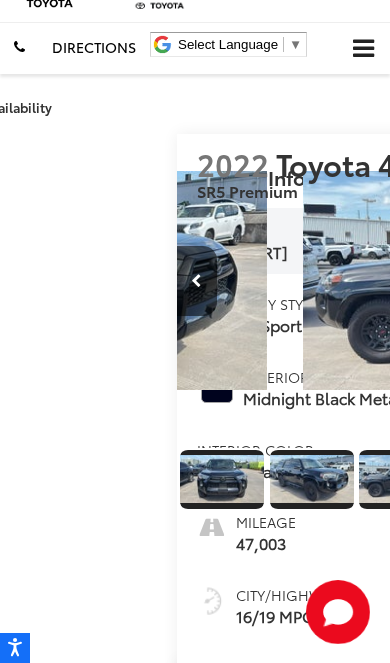 scroll, scrollTop: 0, scrollLeft: 1360, axis: horizontal 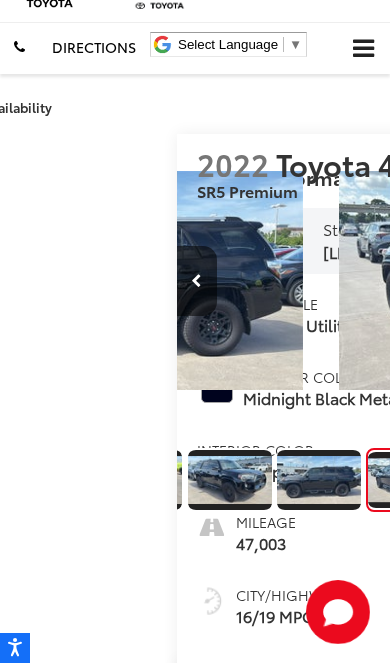 click at bounding box center (583, 281) 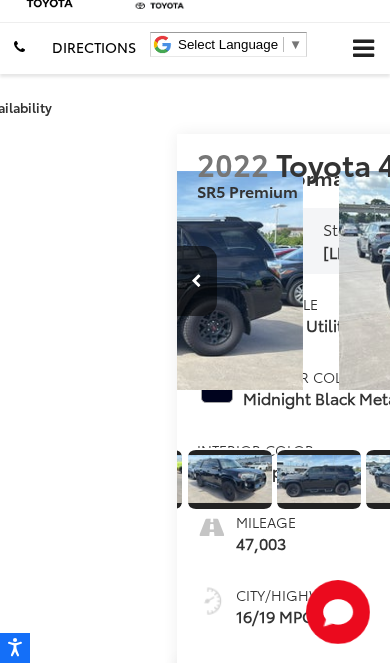 scroll, scrollTop: 0, scrollLeft: 240, axis: horizontal 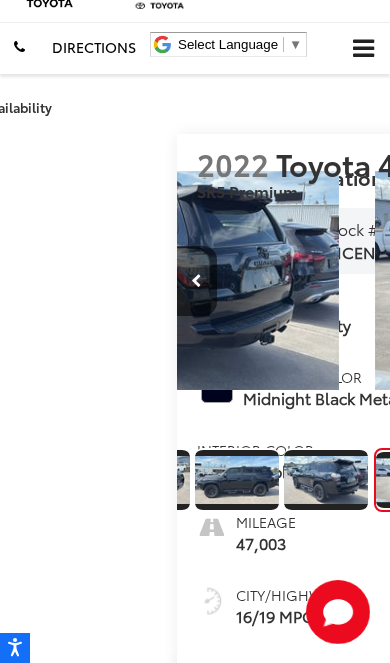 click at bounding box center (583, 281) 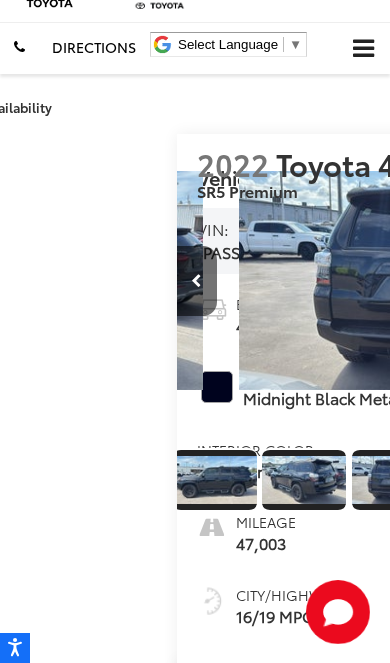 scroll, scrollTop: 0, scrollLeft: 2250, axis: horizontal 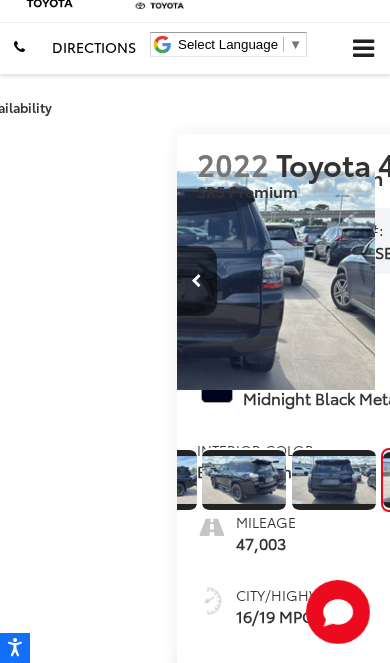 click at bounding box center (583, 281) 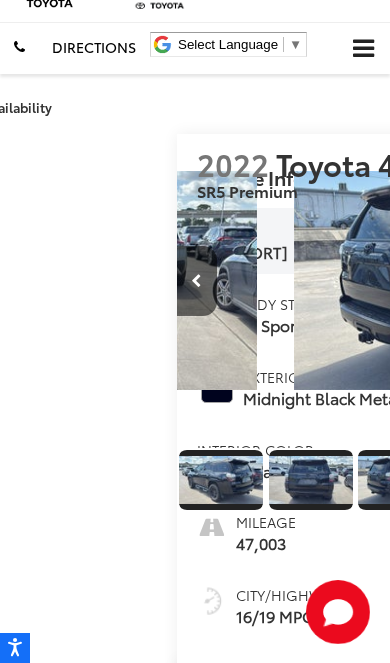 scroll, scrollTop: 0, scrollLeft: 390, axis: horizontal 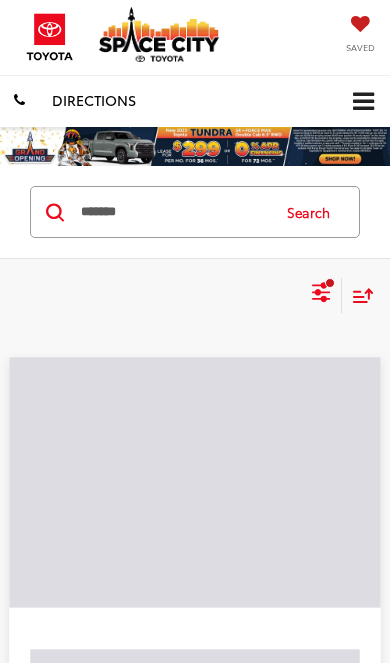 click on "*******" at bounding box center [173, 212] 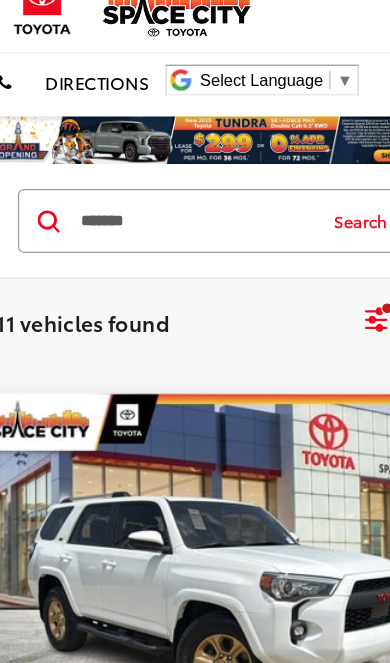 scroll, scrollTop: 0, scrollLeft: 0, axis: both 